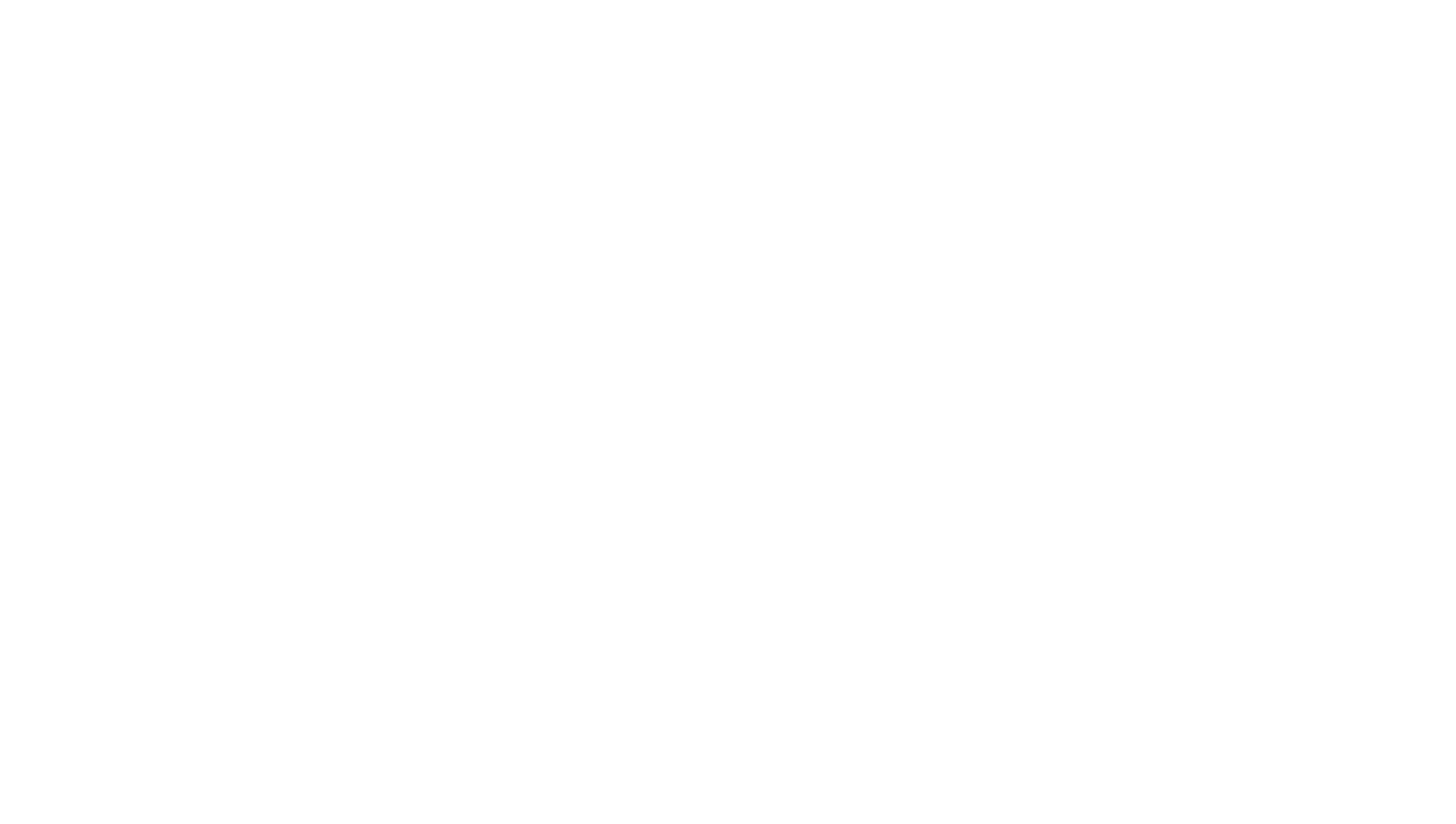 scroll, scrollTop: 0, scrollLeft: 0, axis: both 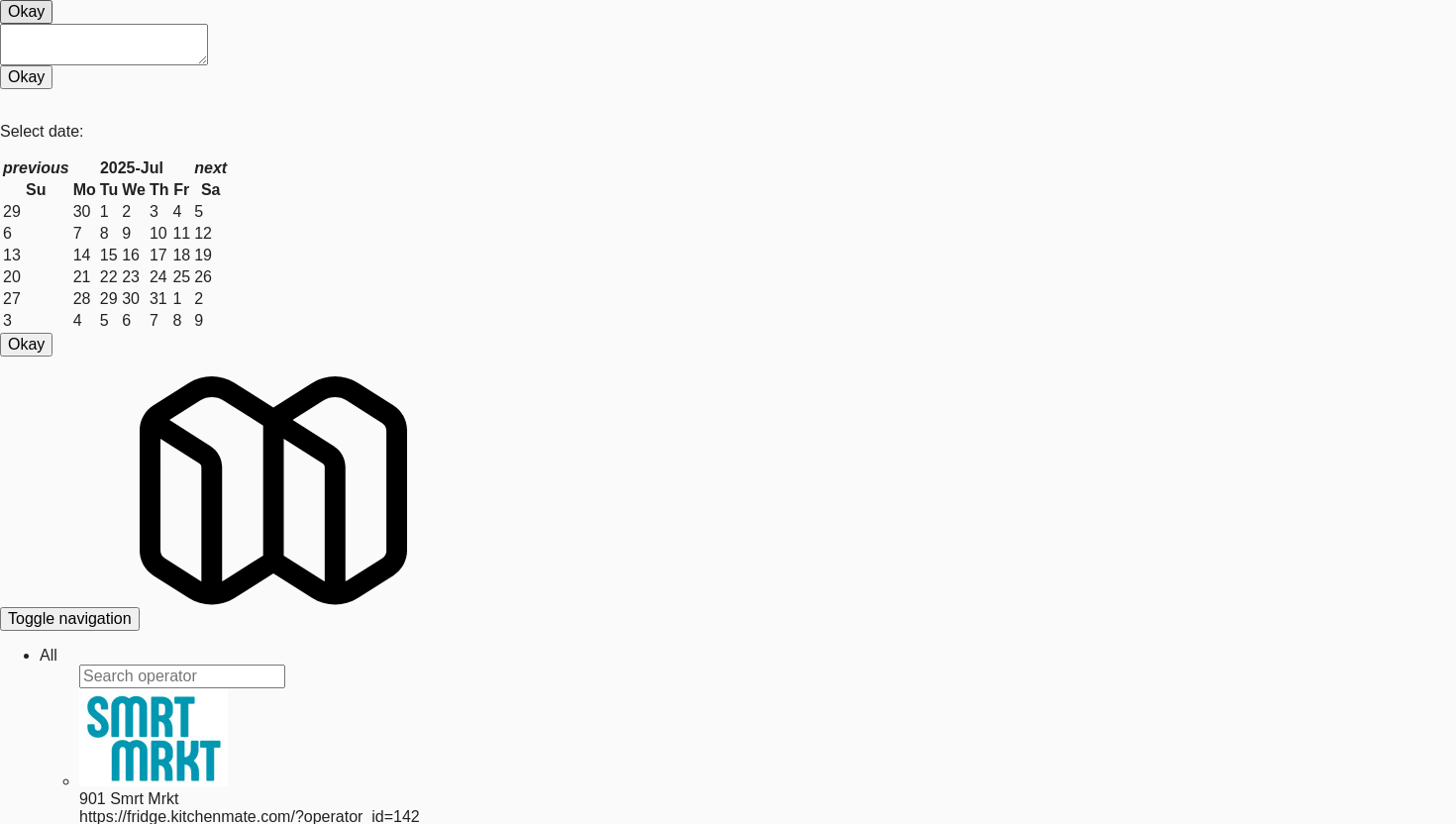 click on "Operations" at bounding box center [49, 655] 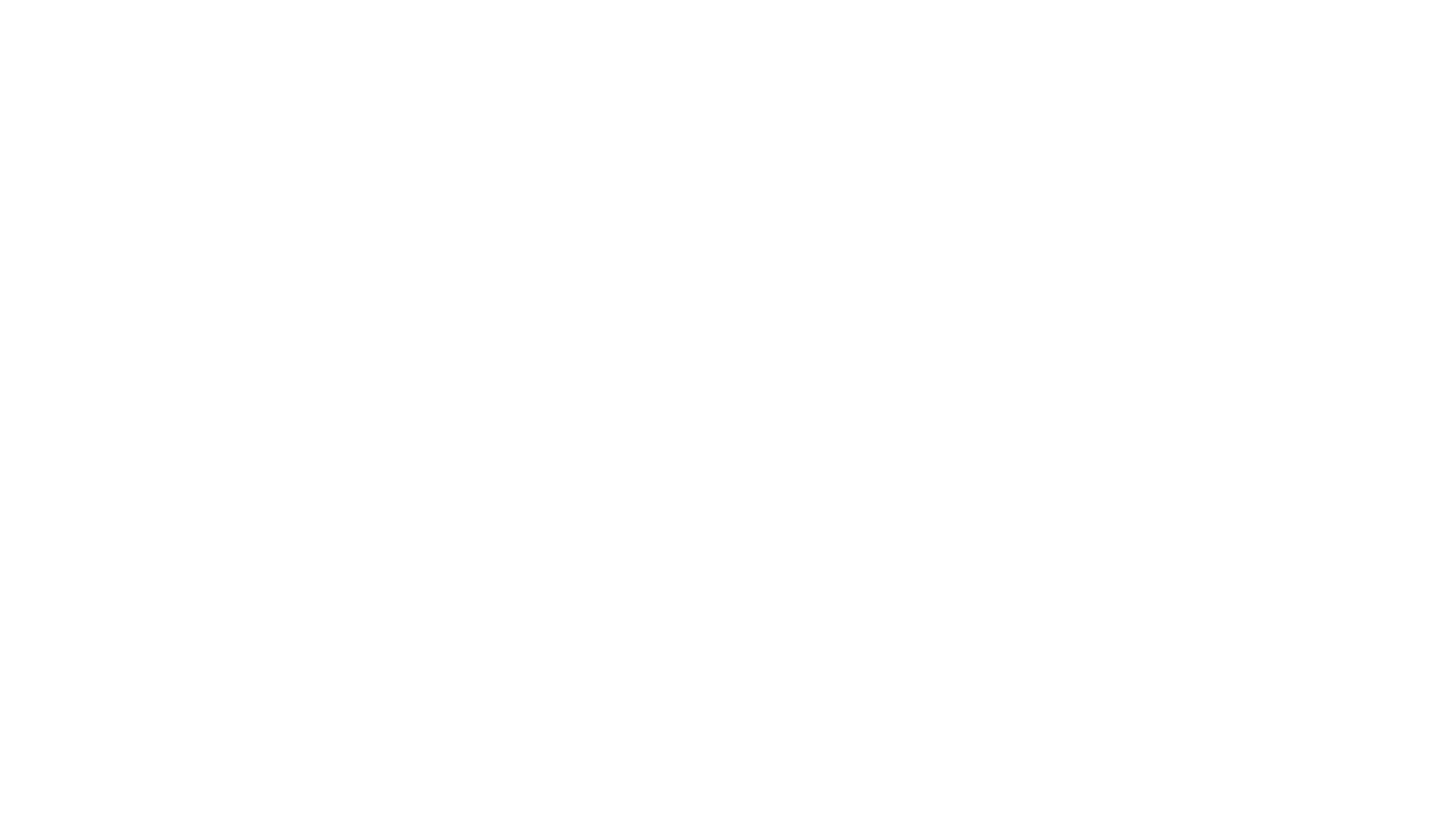 scroll, scrollTop: 0, scrollLeft: 0, axis: both 